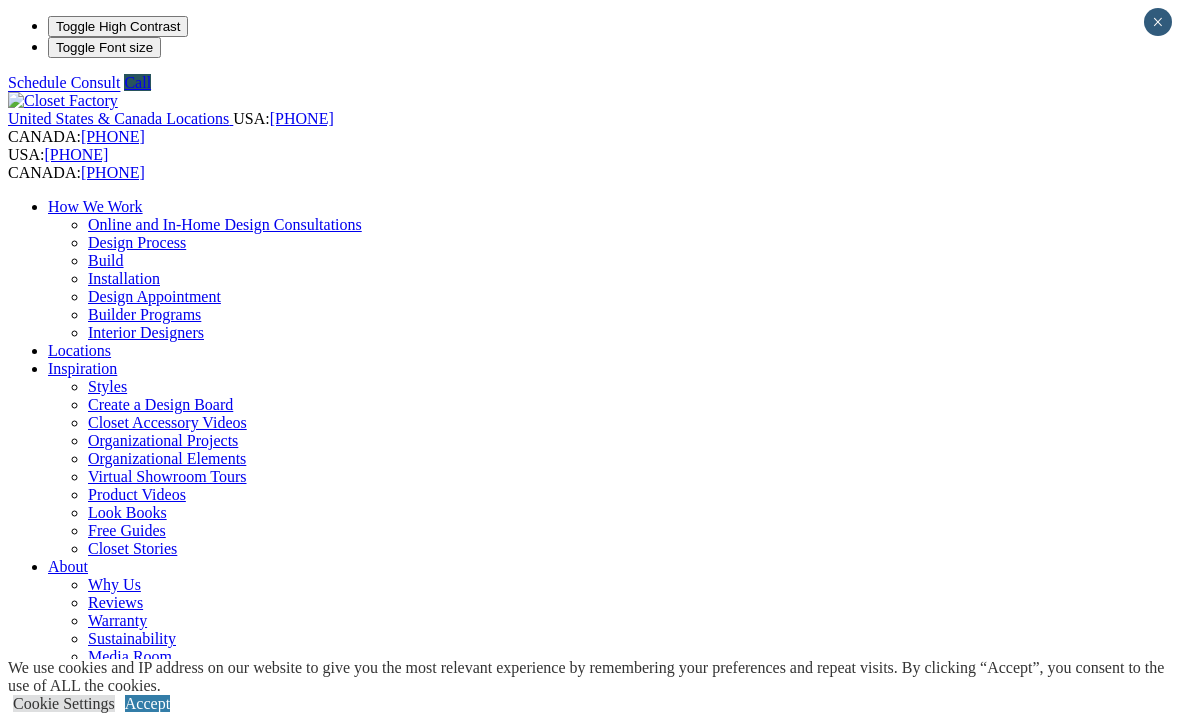 scroll, scrollTop: 0, scrollLeft: 0, axis: both 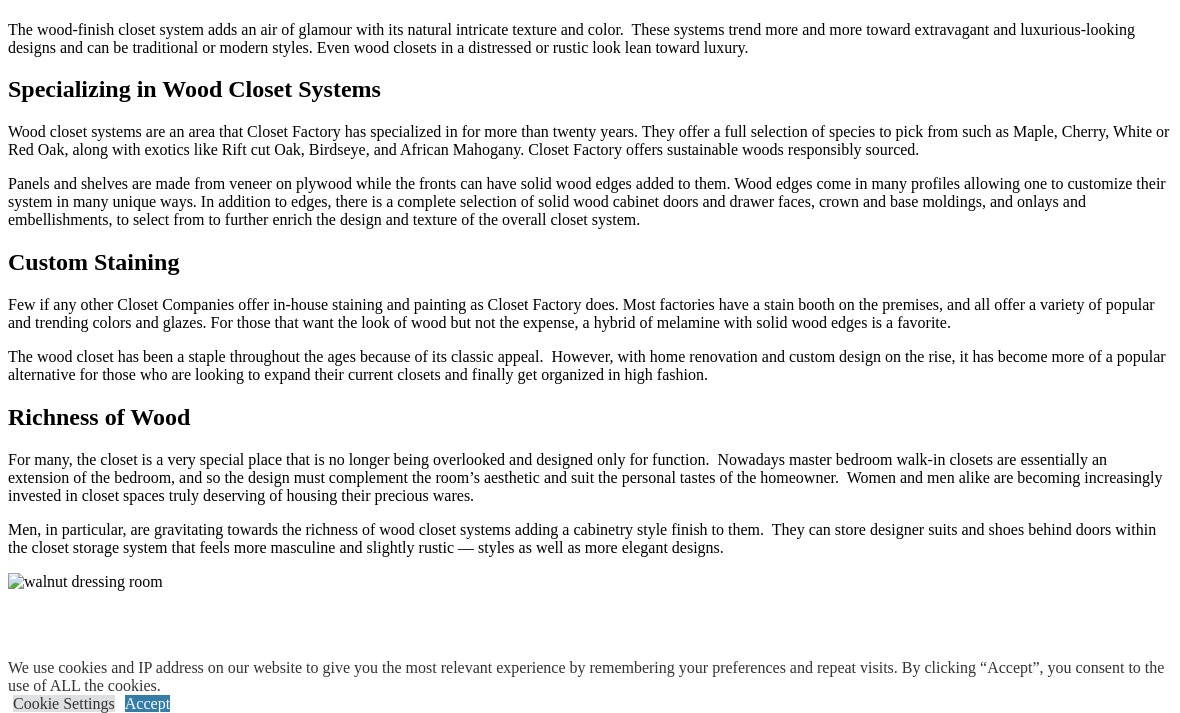 click on "Schedule a Free Consult" at bounding box center (86, -567) 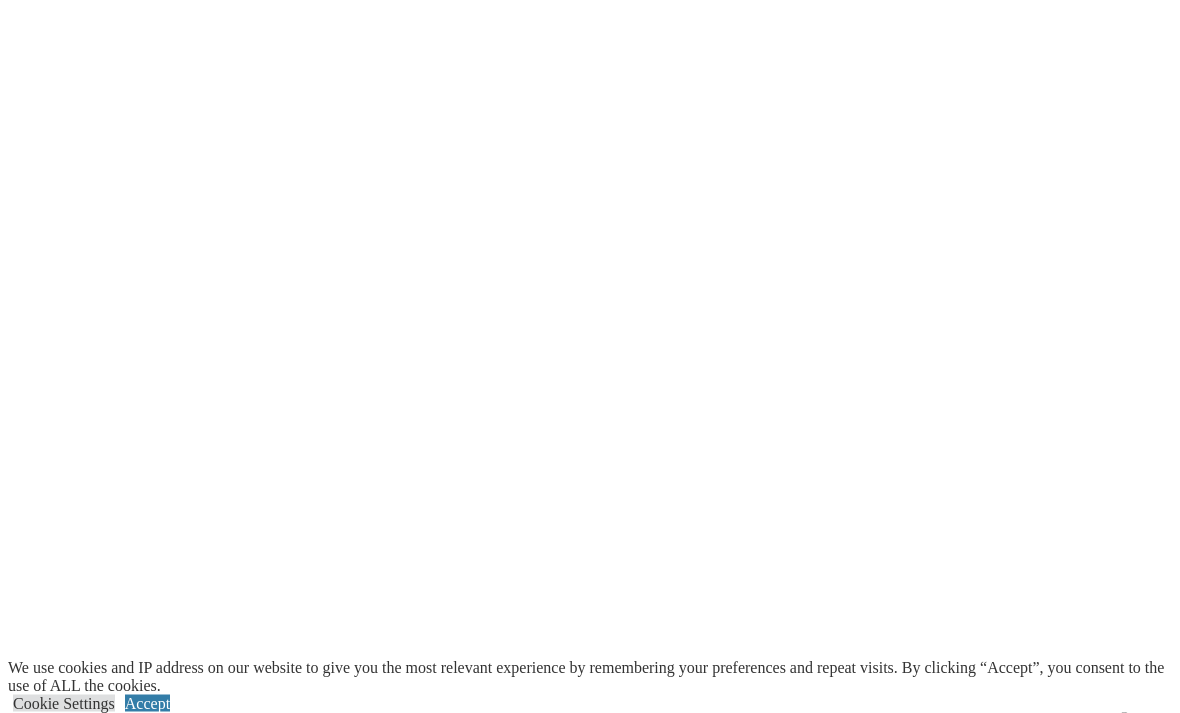 click on "Accept" at bounding box center [147, 703] 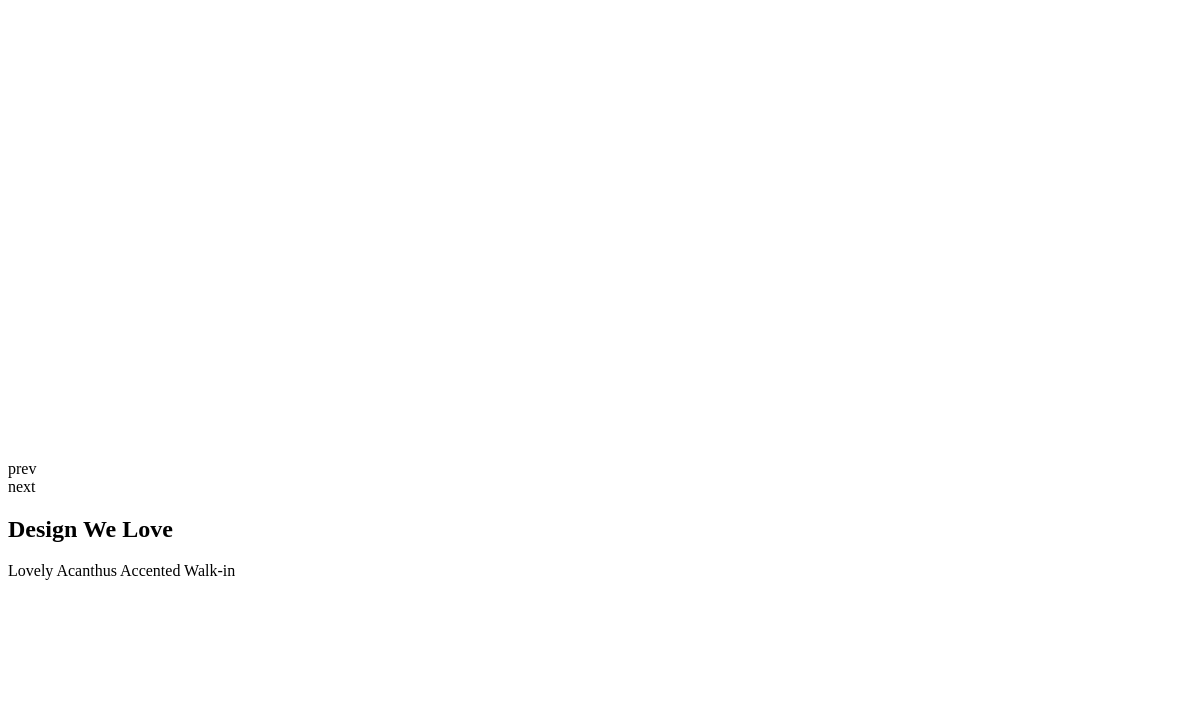 scroll, scrollTop: 3509, scrollLeft: 0, axis: vertical 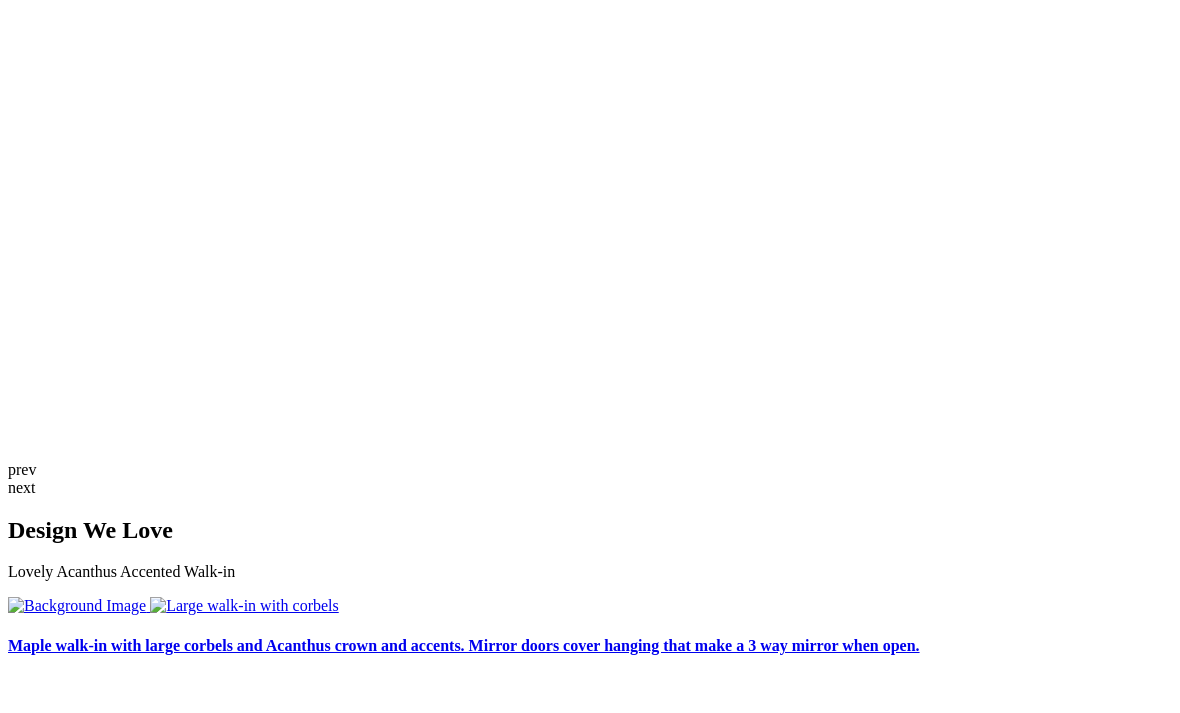 click on "Walk-in Closets" at bounding box center (139, -2569) 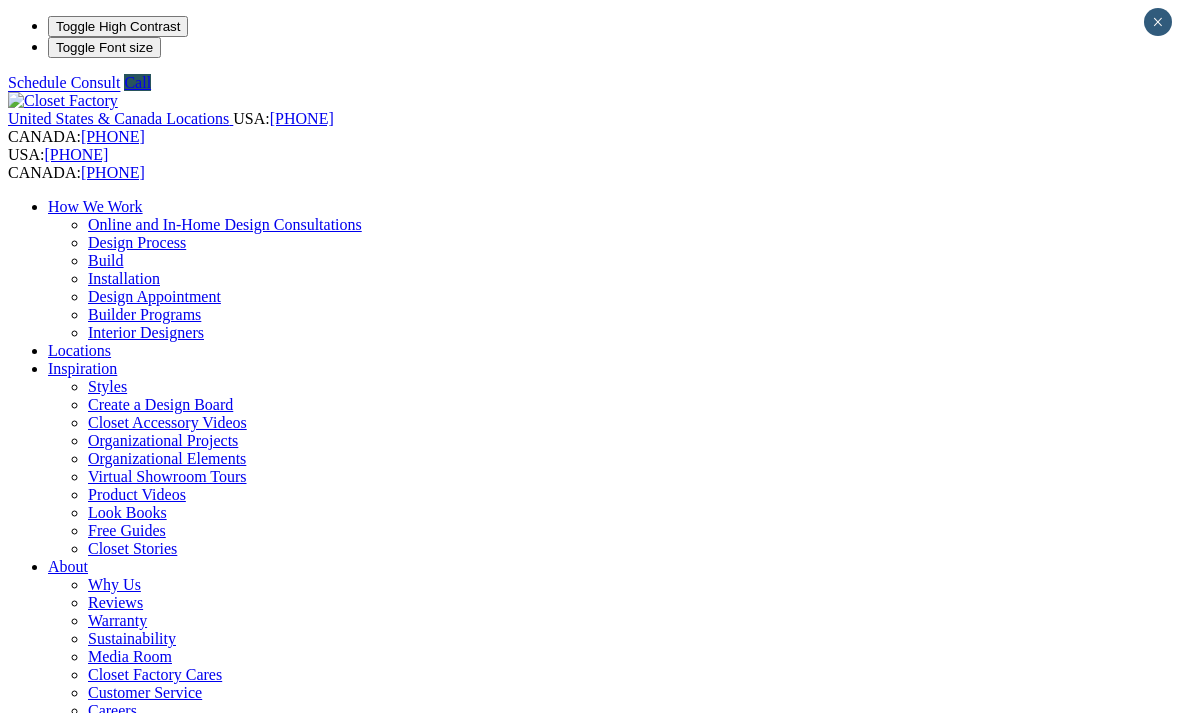 scroll, scrollTop: 0, scrollLeft: 0, axis: both 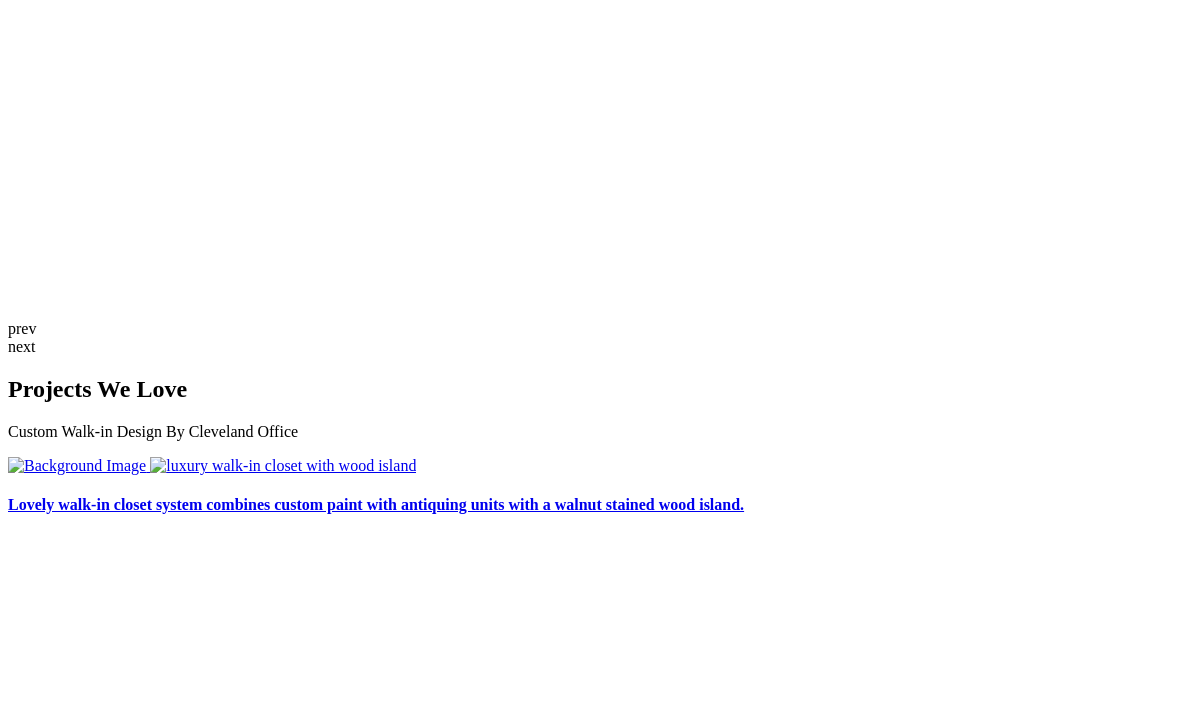 click on "Your Branch
ZIP code
*" at bounding box center (590, -3410) 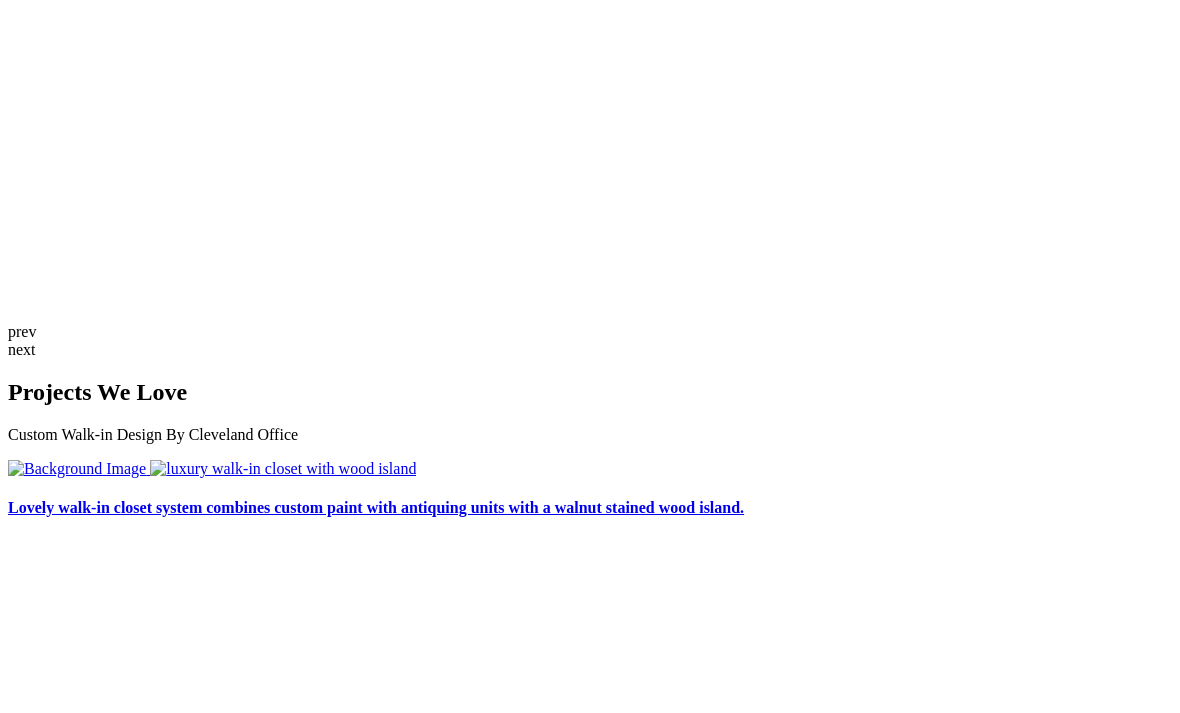 type on "*****" 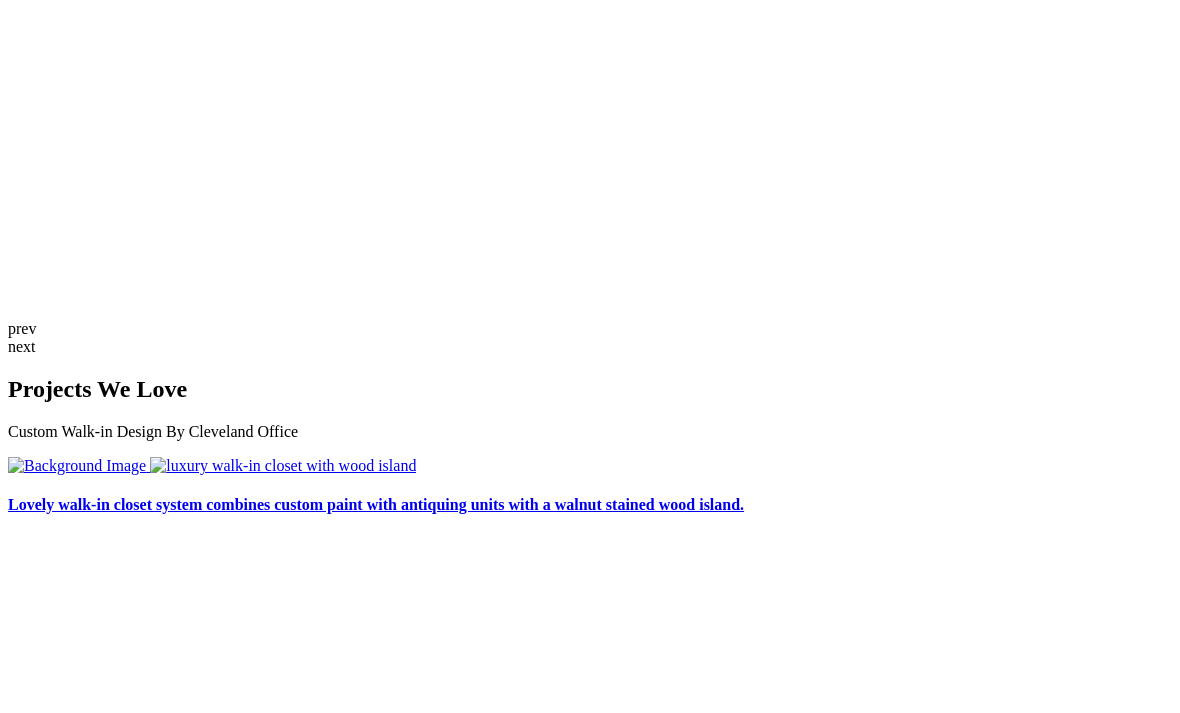 click on "Your Branch
ZIP code
*****
*" at bounding box center [590, -3410] 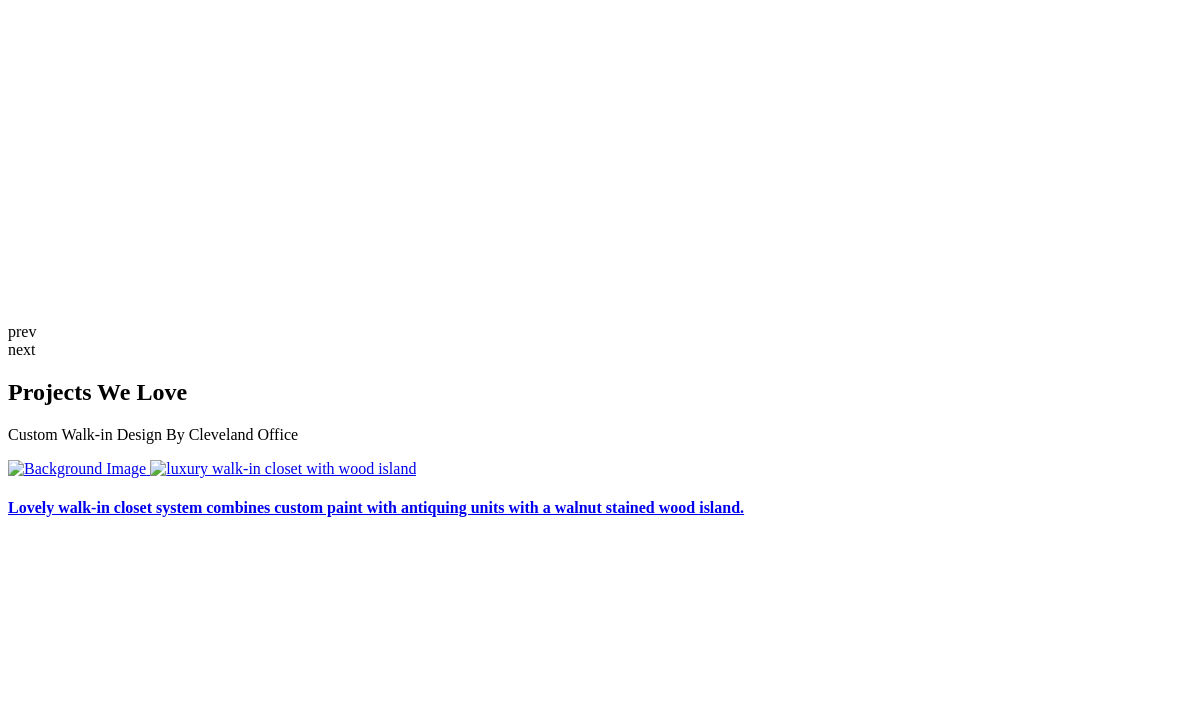 click on "*" at bounding box center [0, 0] 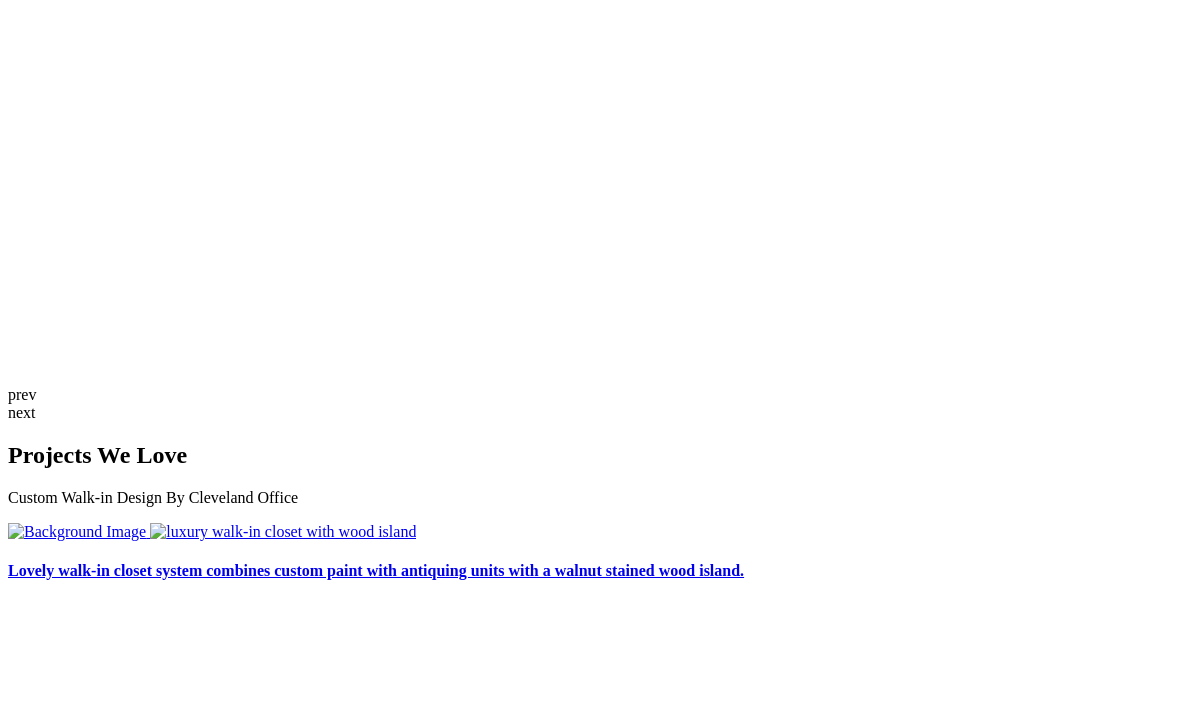 scroll, scrollTop: 4139, scrollLeft: 0, axis: vertical 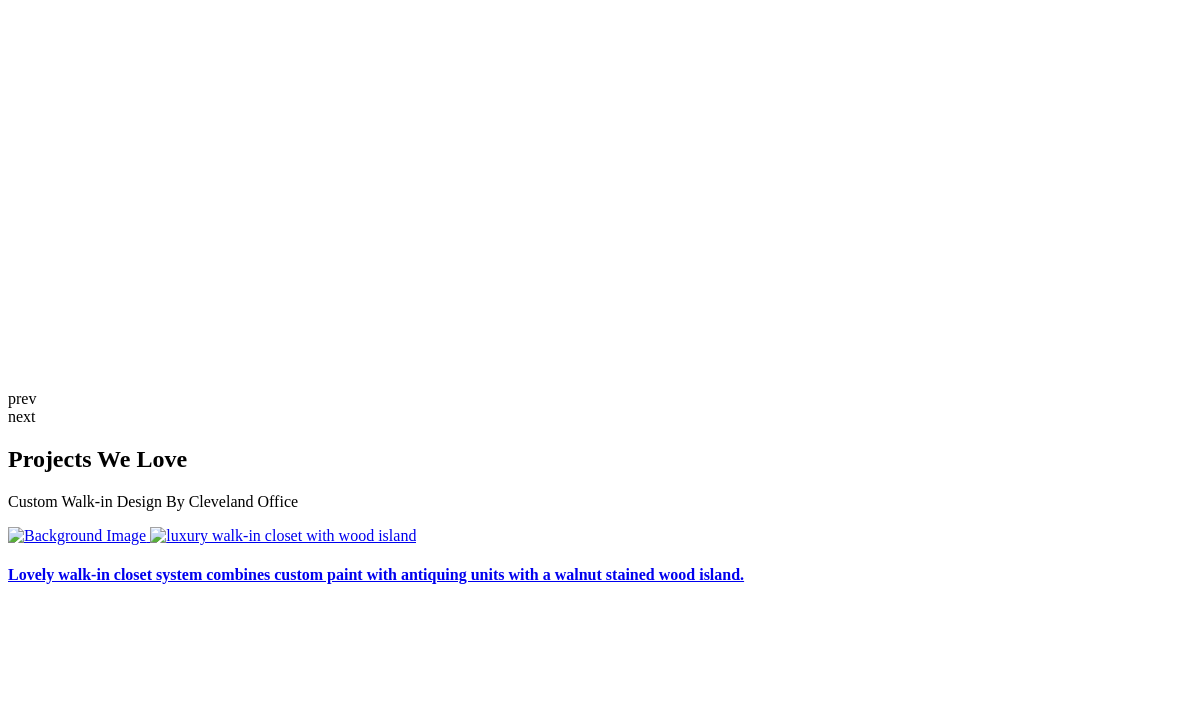 click on "Locations" at bounding box center (79, -3789) 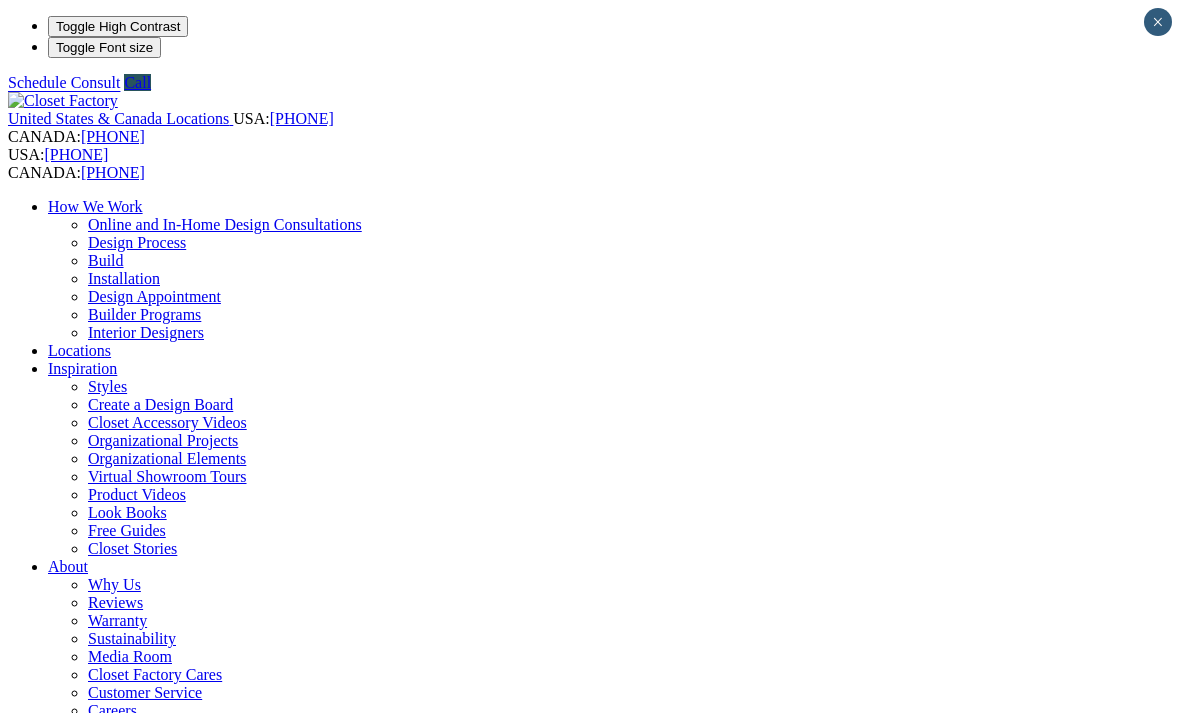 scroll, scrollTop: 0, scrollLeft: 0, axis: both 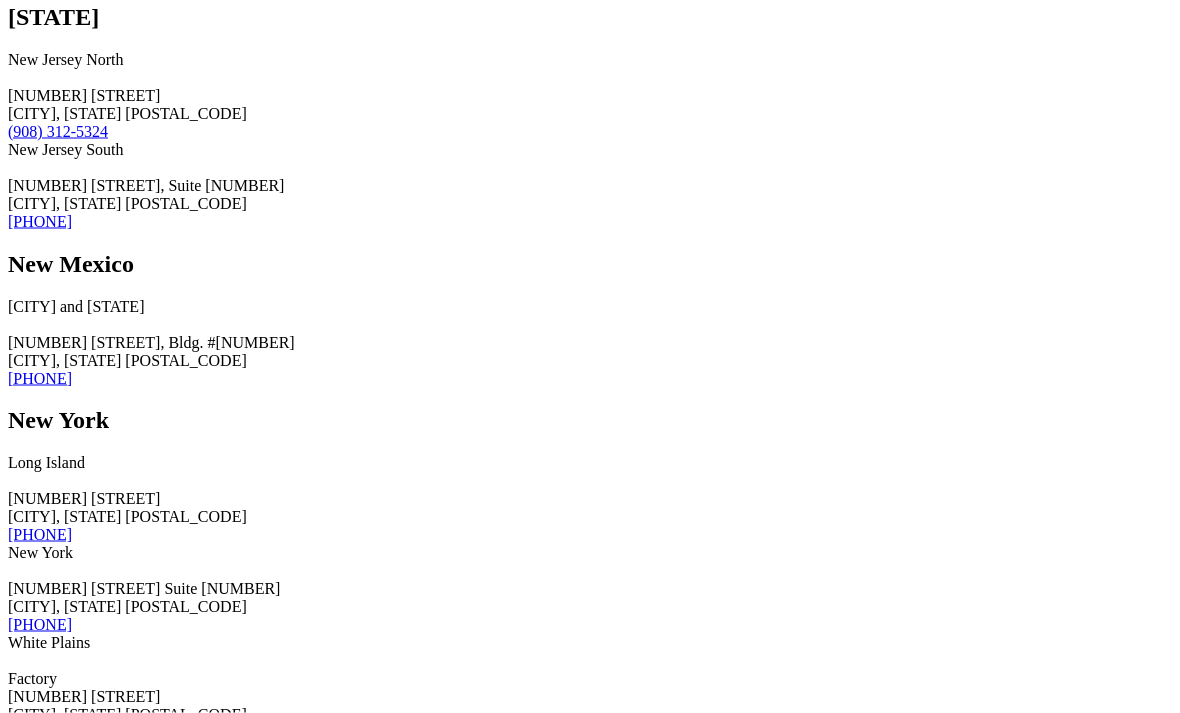 click at bounding box center (92, -2254) 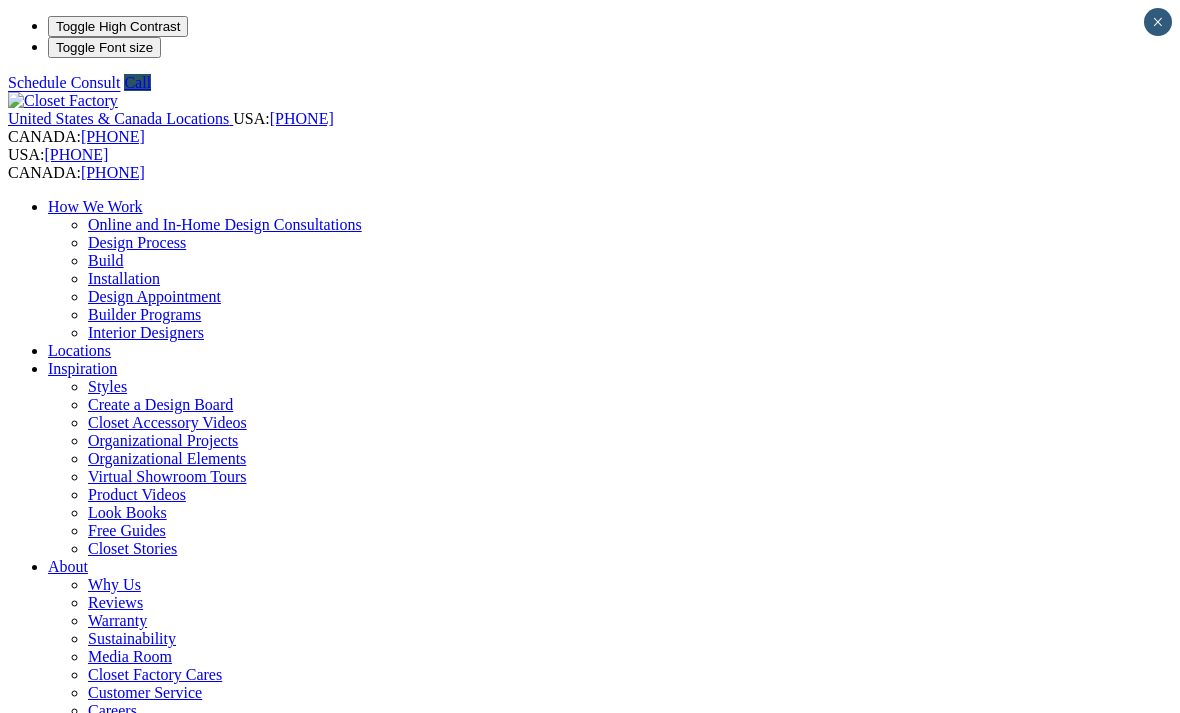 scroll, scrollTop: 0, scrollLeft: 0, axis: both 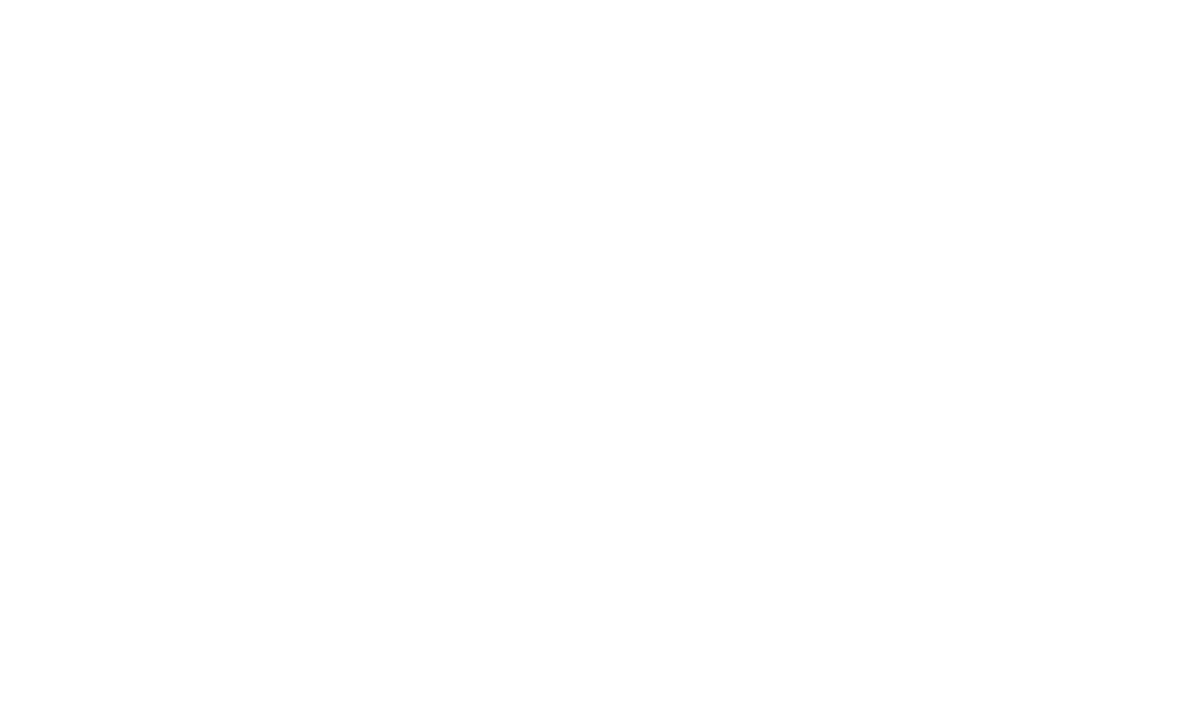 click on "next" at bounding box center (590, 1967) 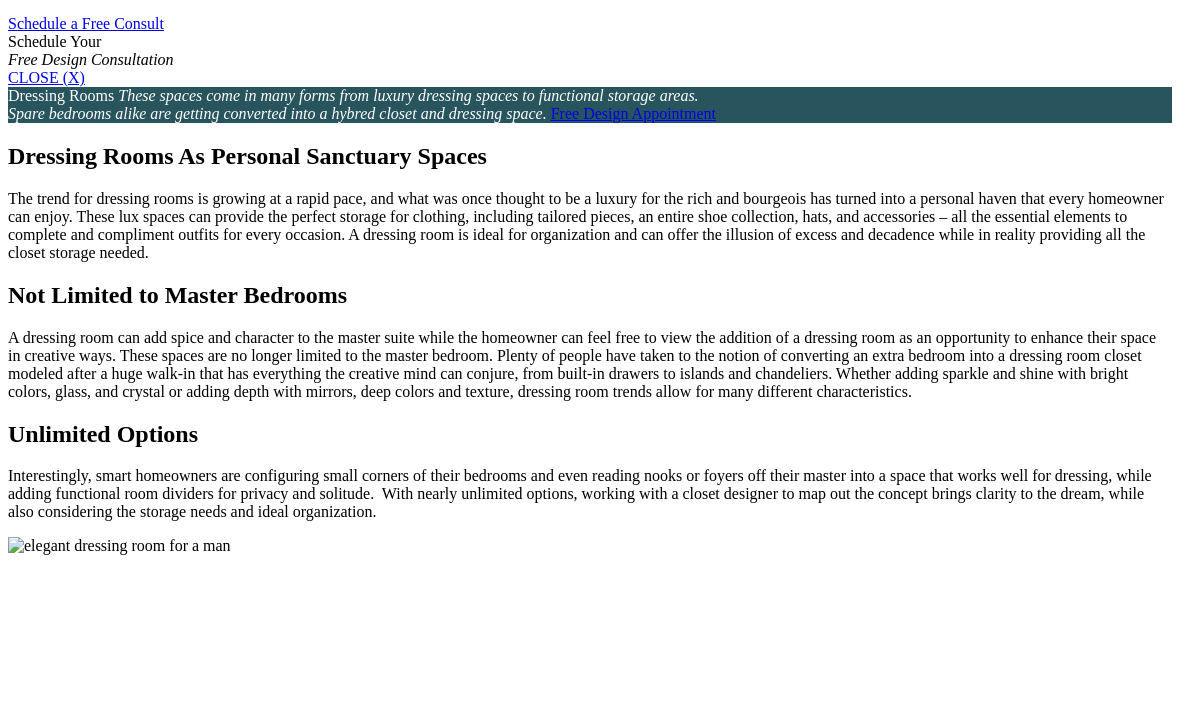scroll, scrollTop: 1330, scrollLeft: 0, axis: vertical 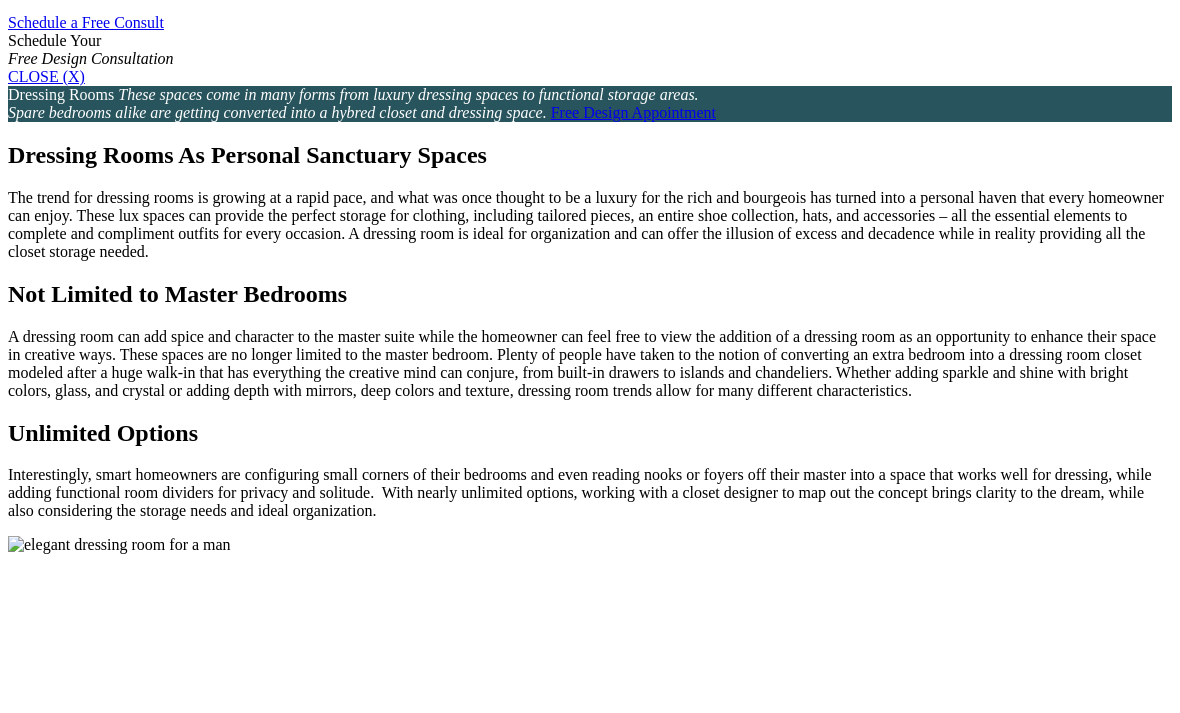 click on "Reach-in Closets" at bounding box center (142, -426) 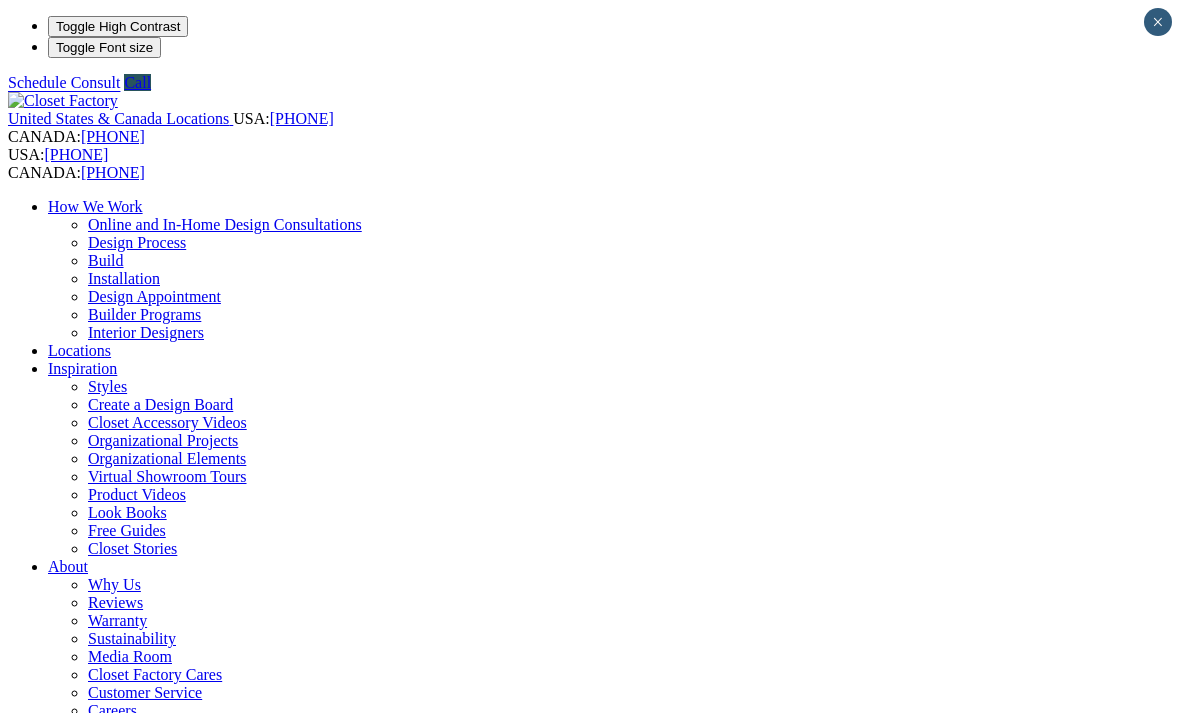 scroll, scrollTop: 0, scrollLeft: 0, axis: both 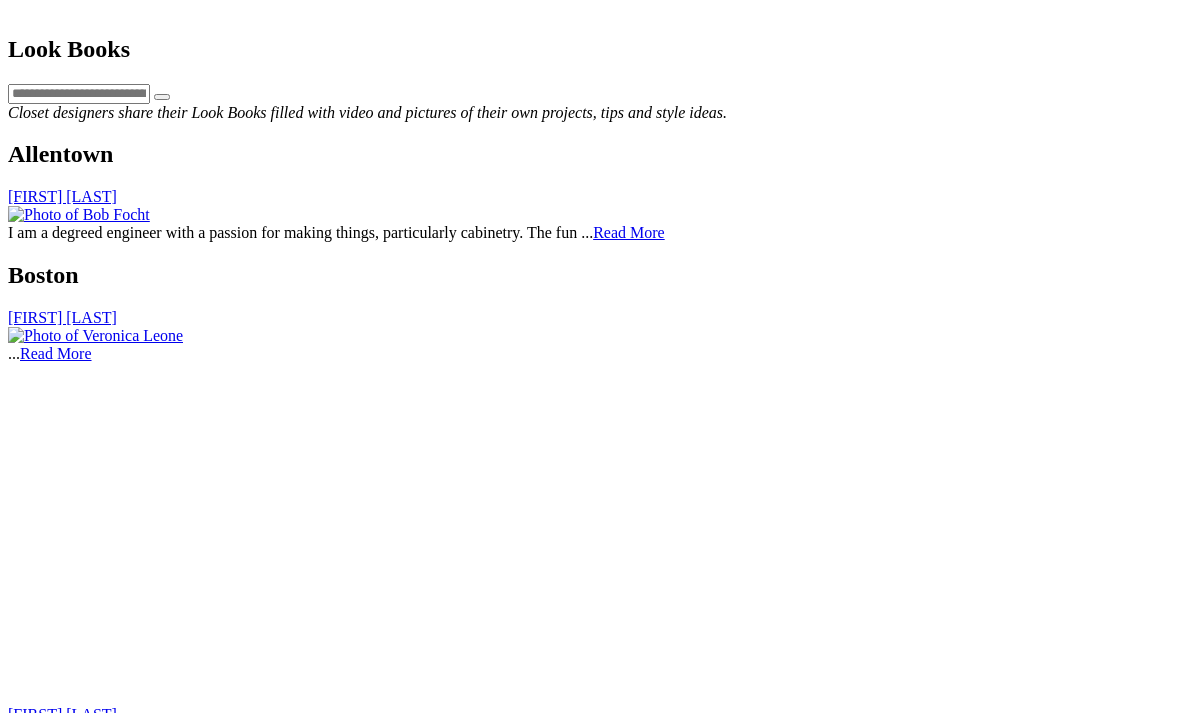 click at bounding box center (90, 1594) 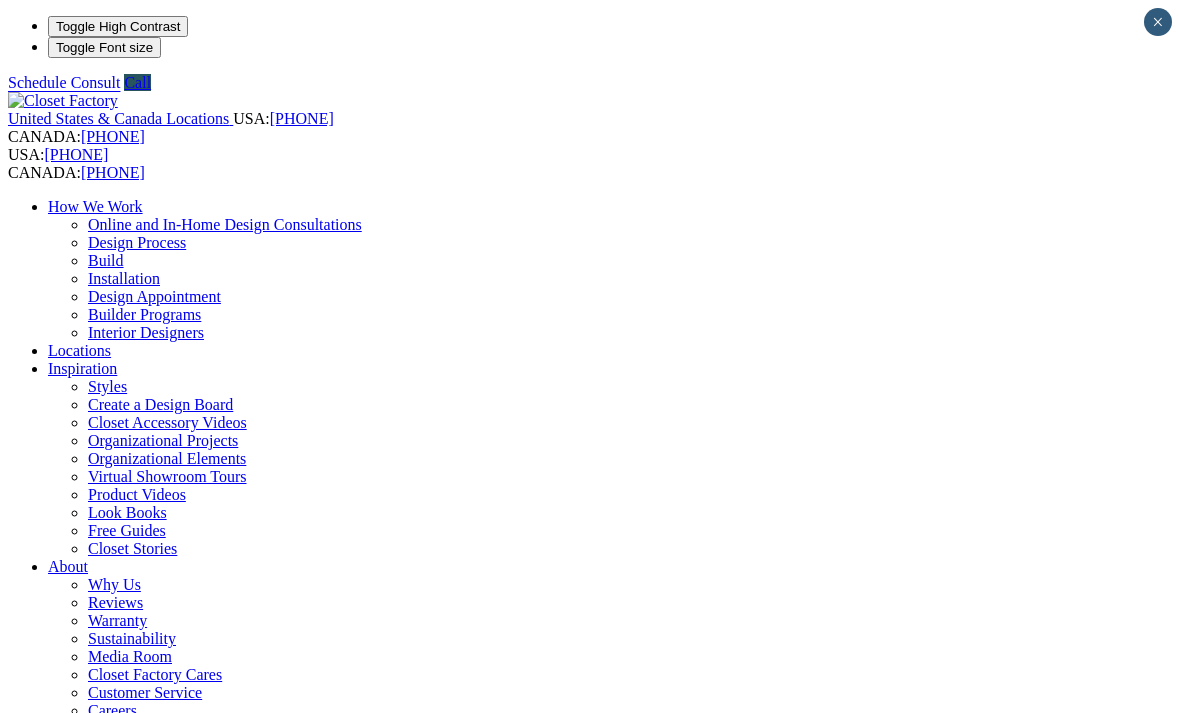 scroll, scrollTop: 1594, scrollLeft: 0, axis: vertical 